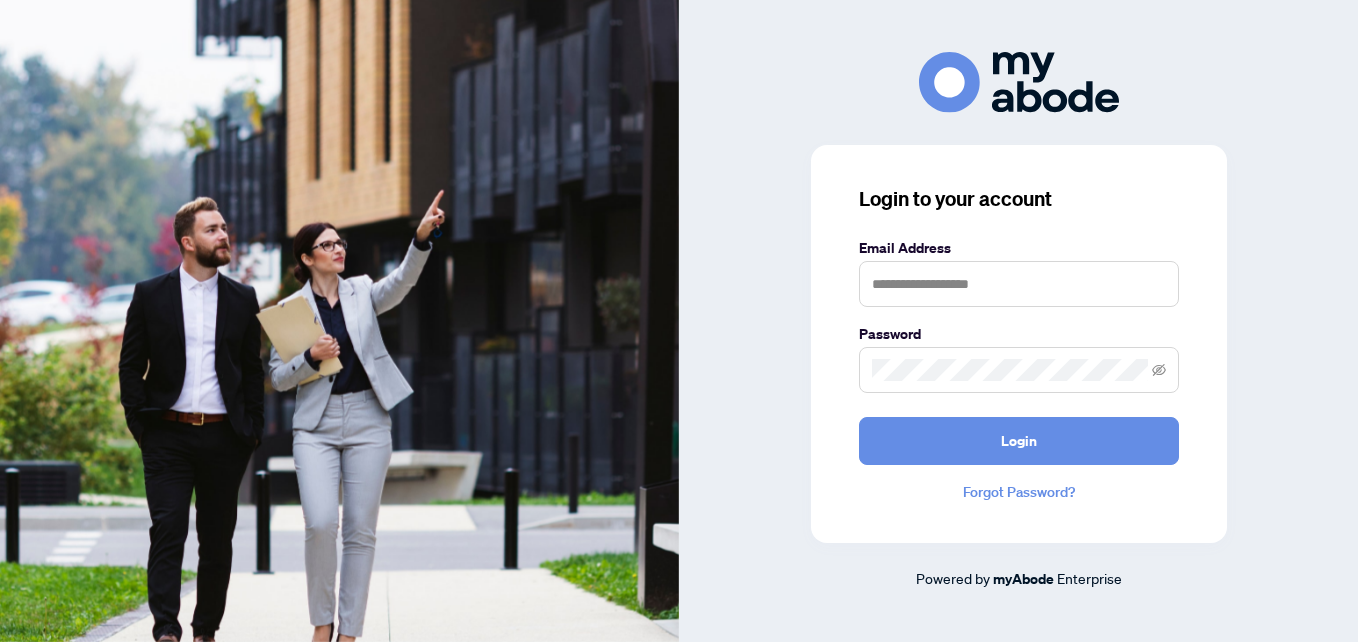 scroll, scrollTop: 0, scrollLeft: 0, axis: both 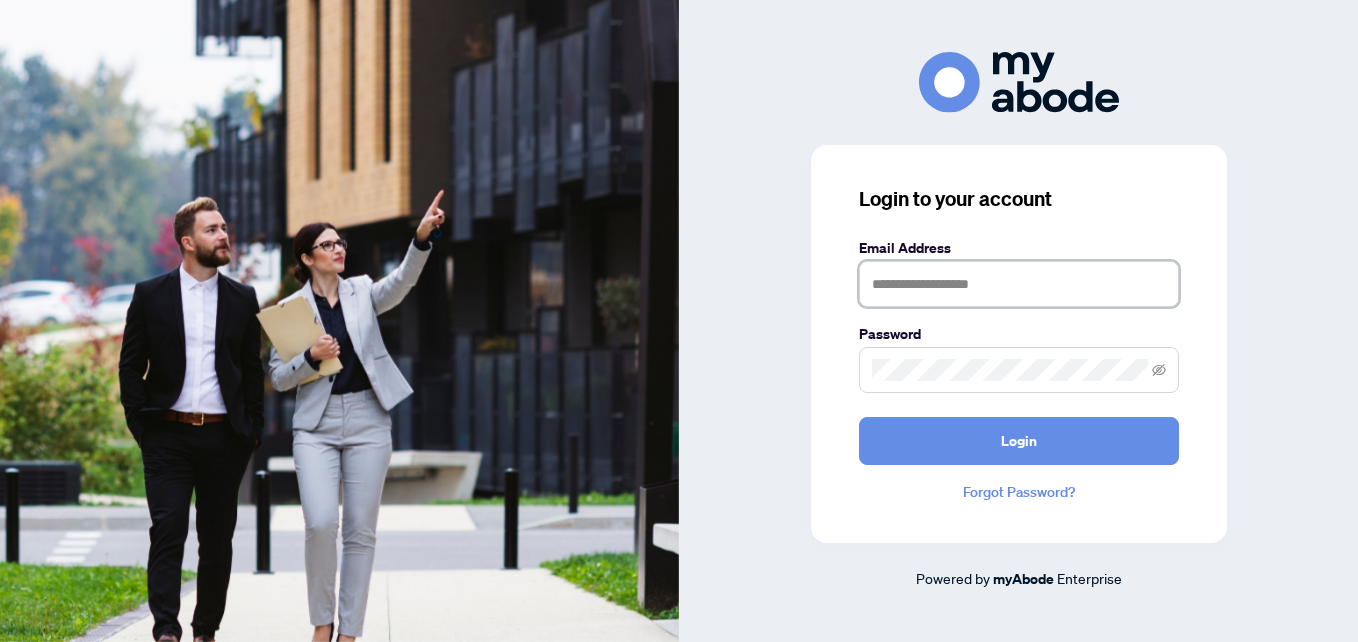 click at bounding box center [1019, 284] 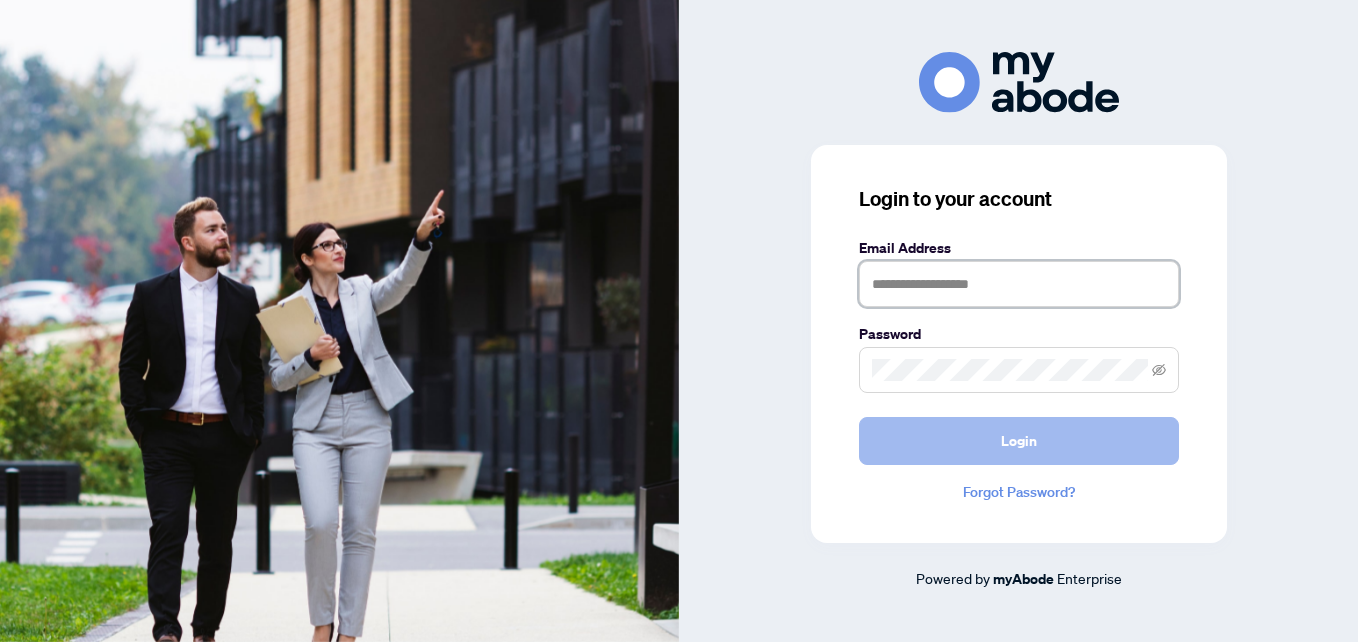 type on "**********" 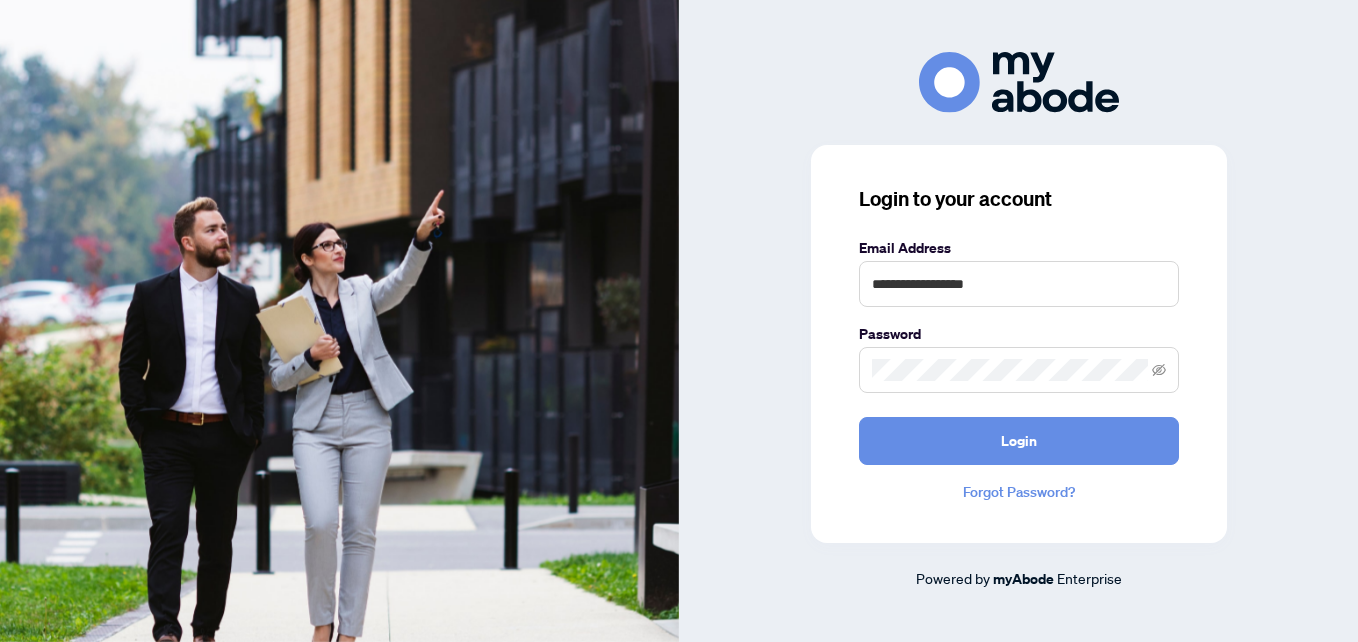 click at bounding box center (1019, 370) 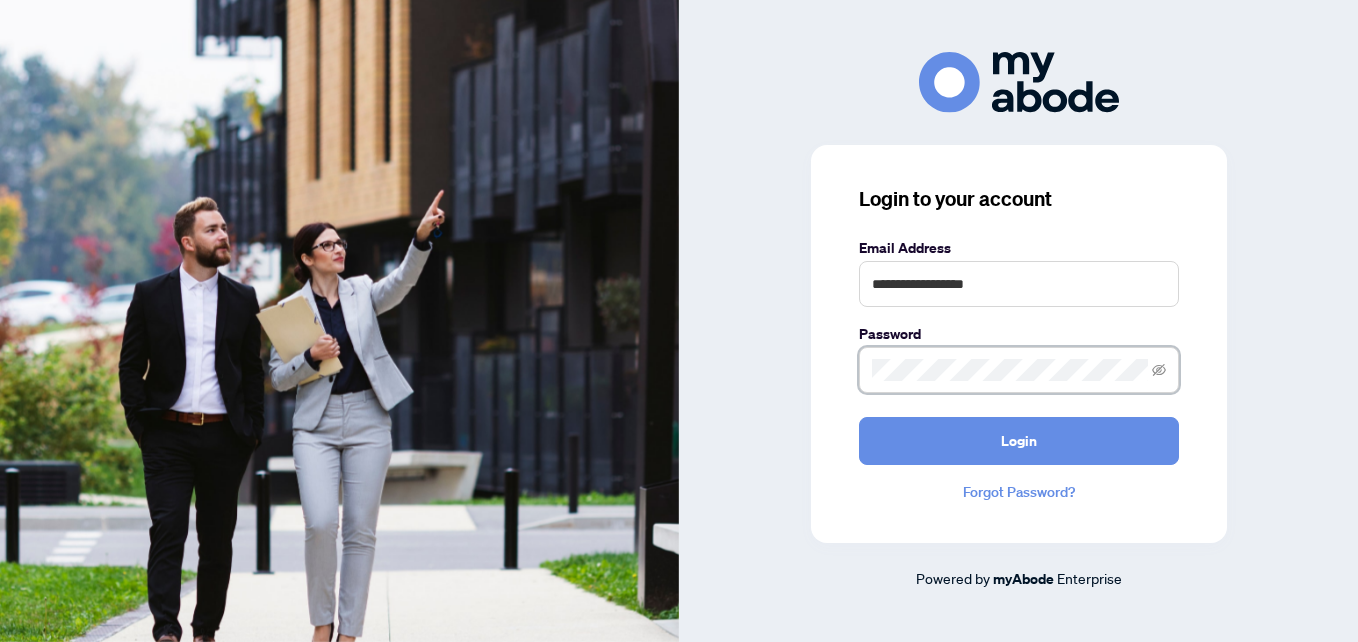 click on "Login" at bounding box center (1019, 441) 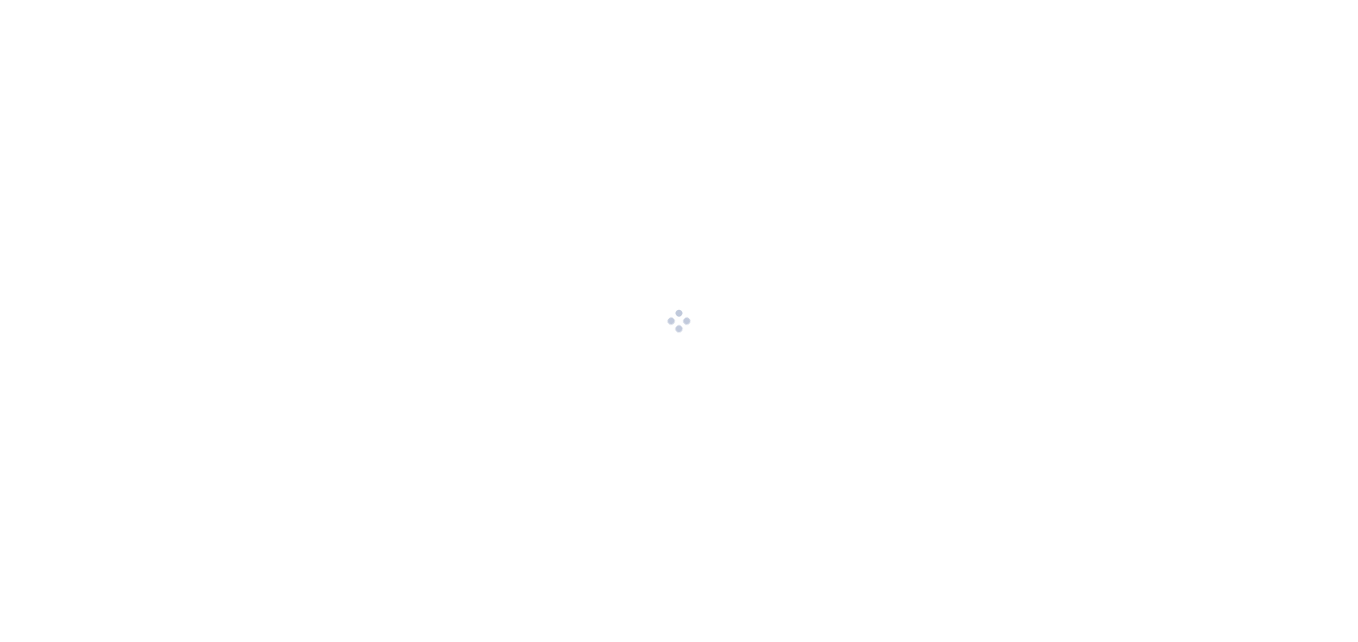 scroll, scrollTop: 0, scrollLeft: 0, axis: both 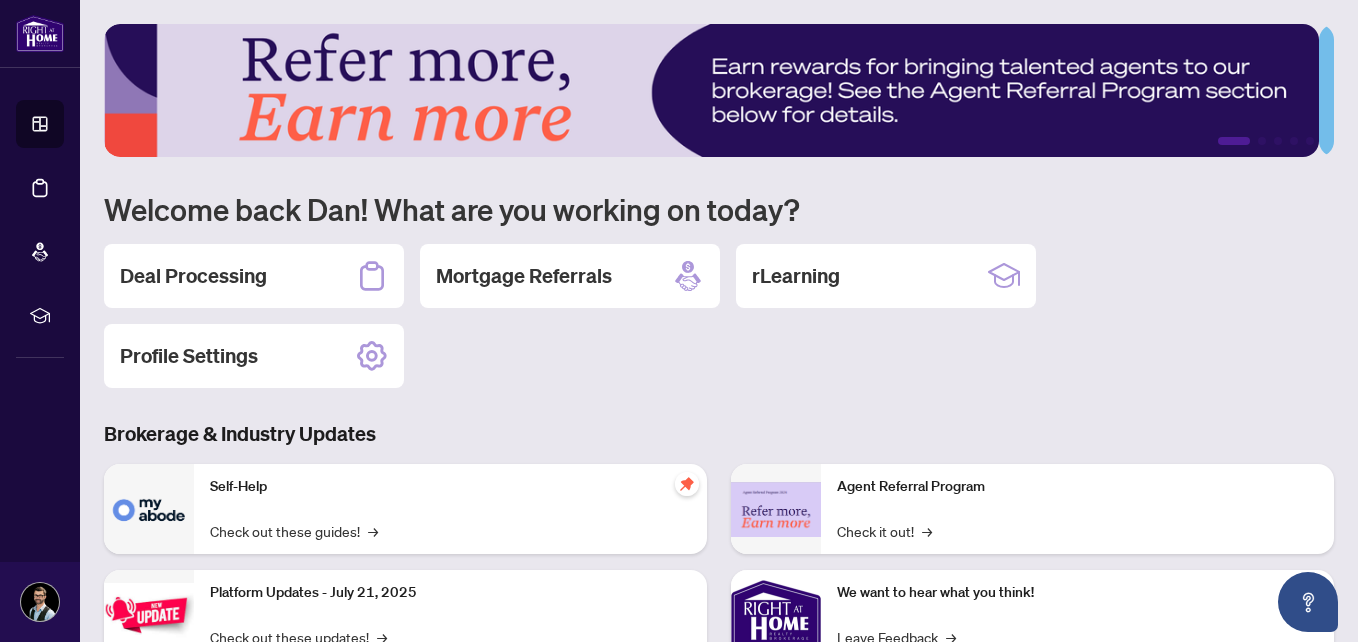 click on "Deal Processing" at bounding box center [193, 276] 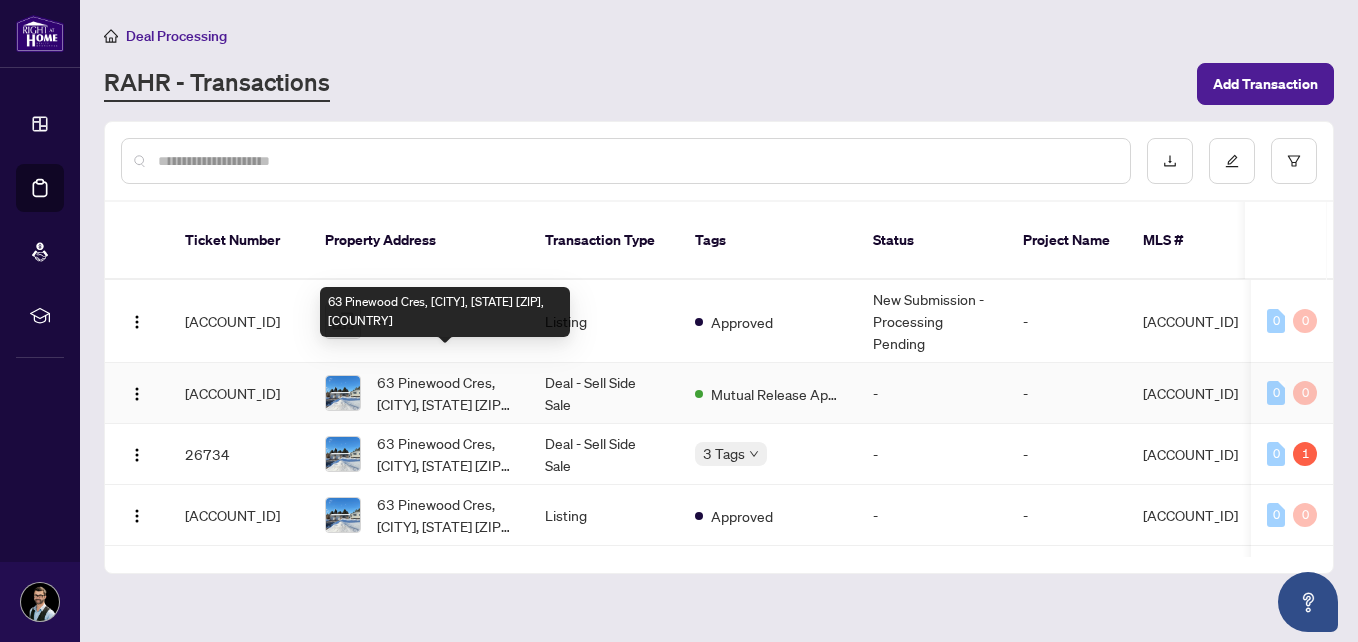 click on "63 Pinewood Cres, [CITY], [STATE] [ZIP], [COUNTRY]" at bounding box center [445, 393] 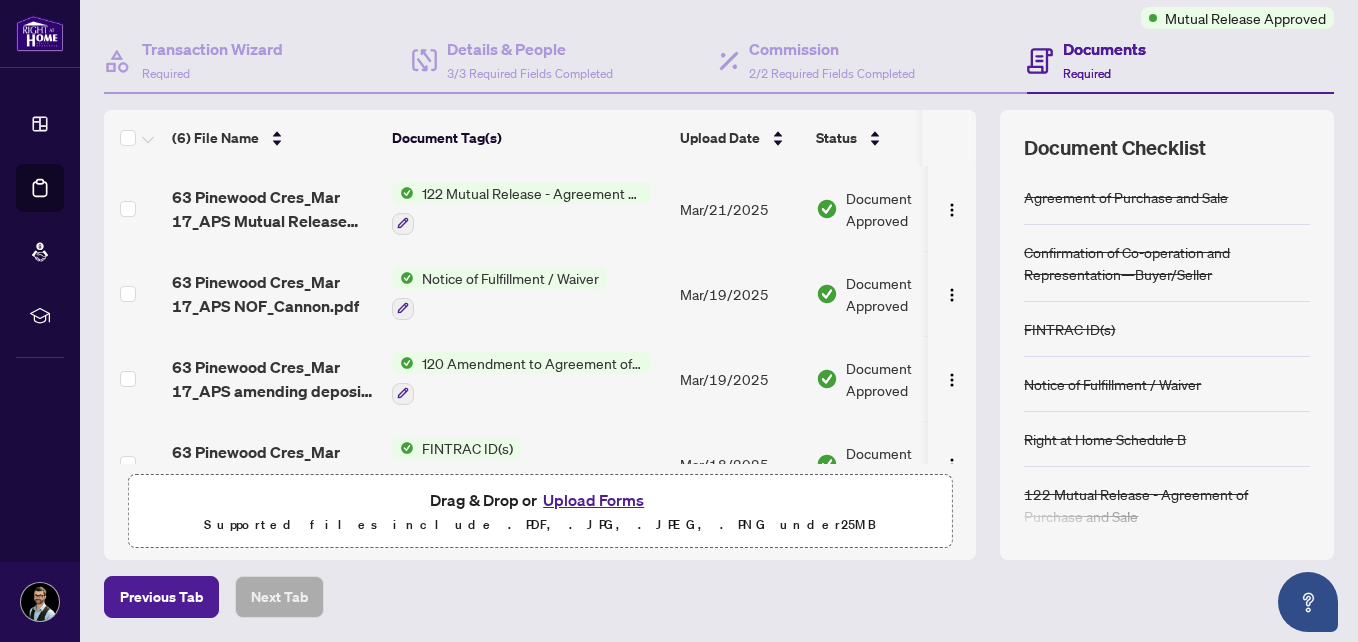 scroll, scrollTop: 234, scrollLeft: 0, axis: vertical 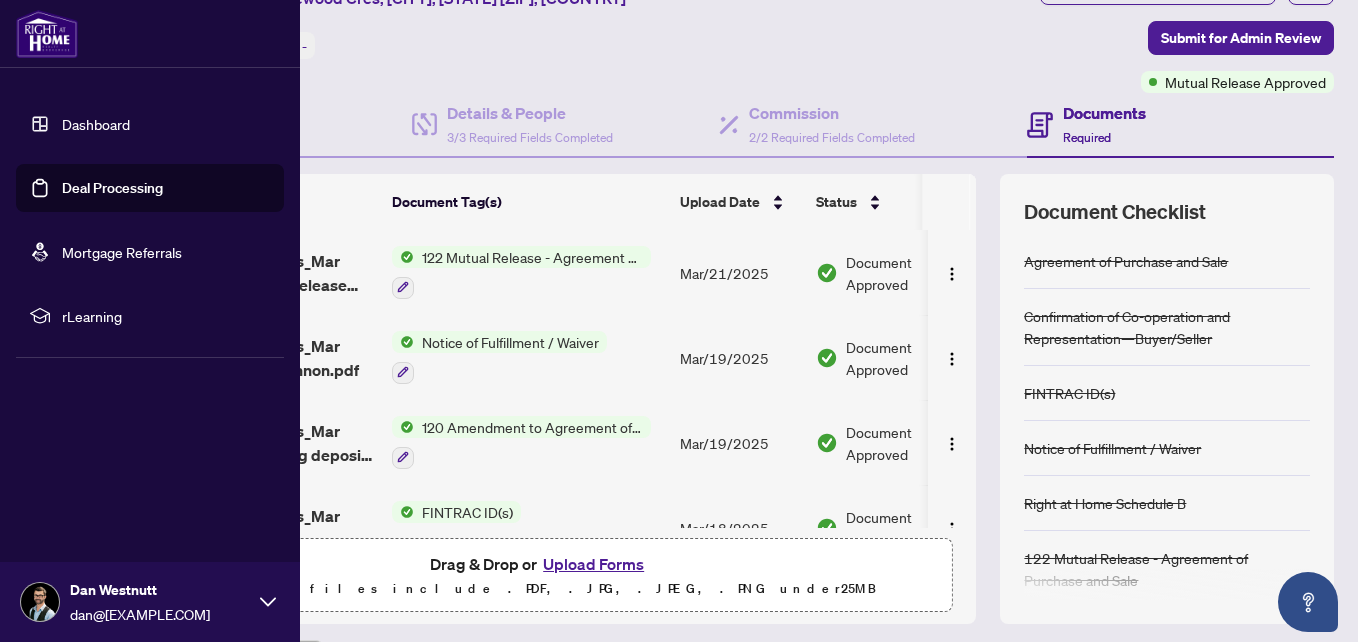 click on "Dashboard" at bounding box center [96, 124] 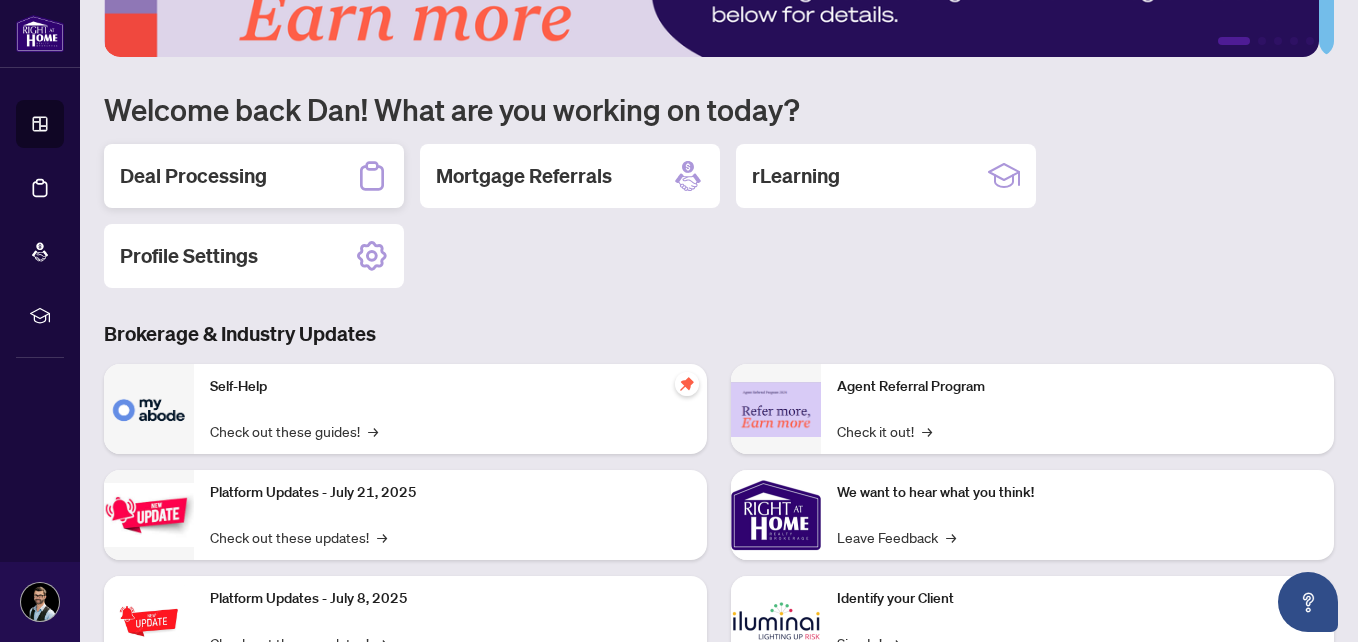 click on "Deal Processing" at bounding box center (193, 176) 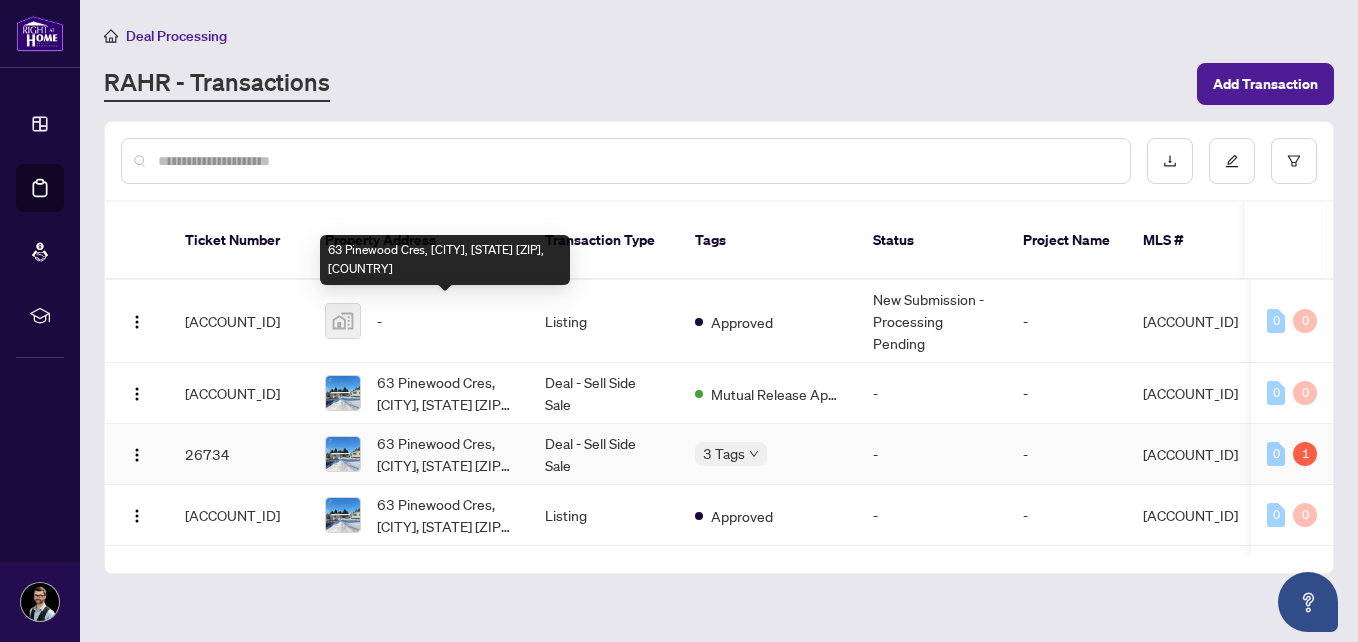 scroll, scrollTop: 100, scrollLeft: 0, axis: vertical 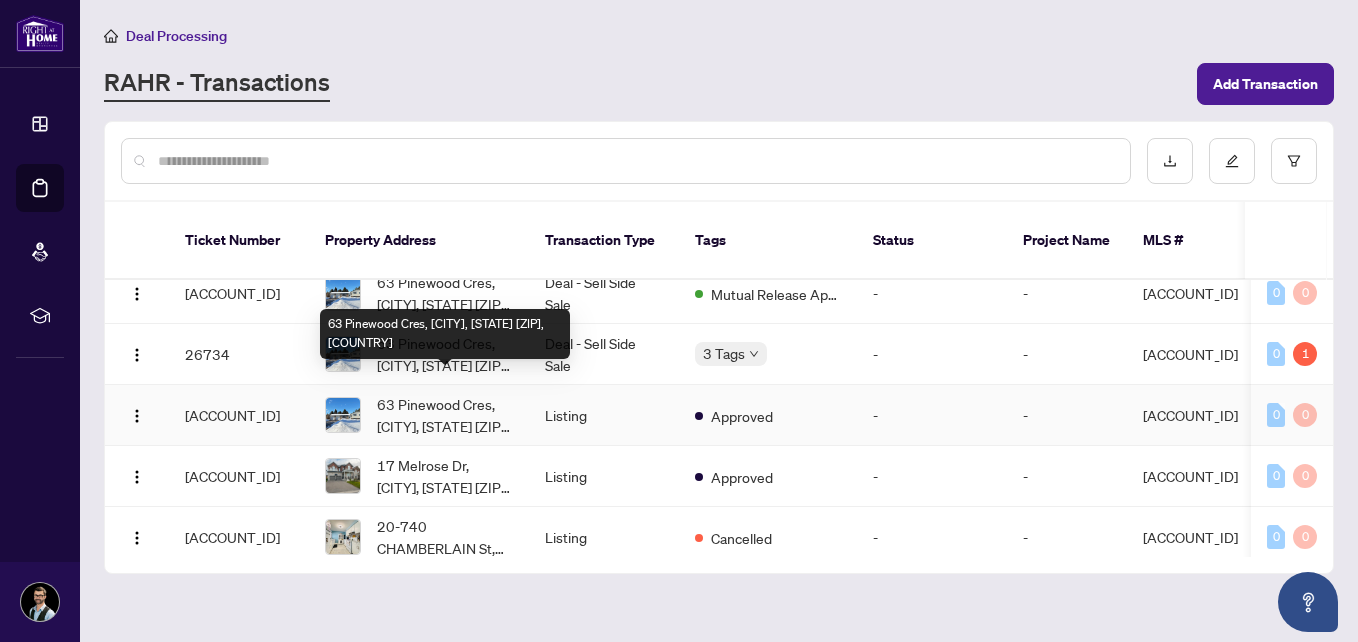 click on "63 Pinewood Cres, [CITY], [STATE] [ZIP], [COUNTRY]" at bounding box center [445, 415] 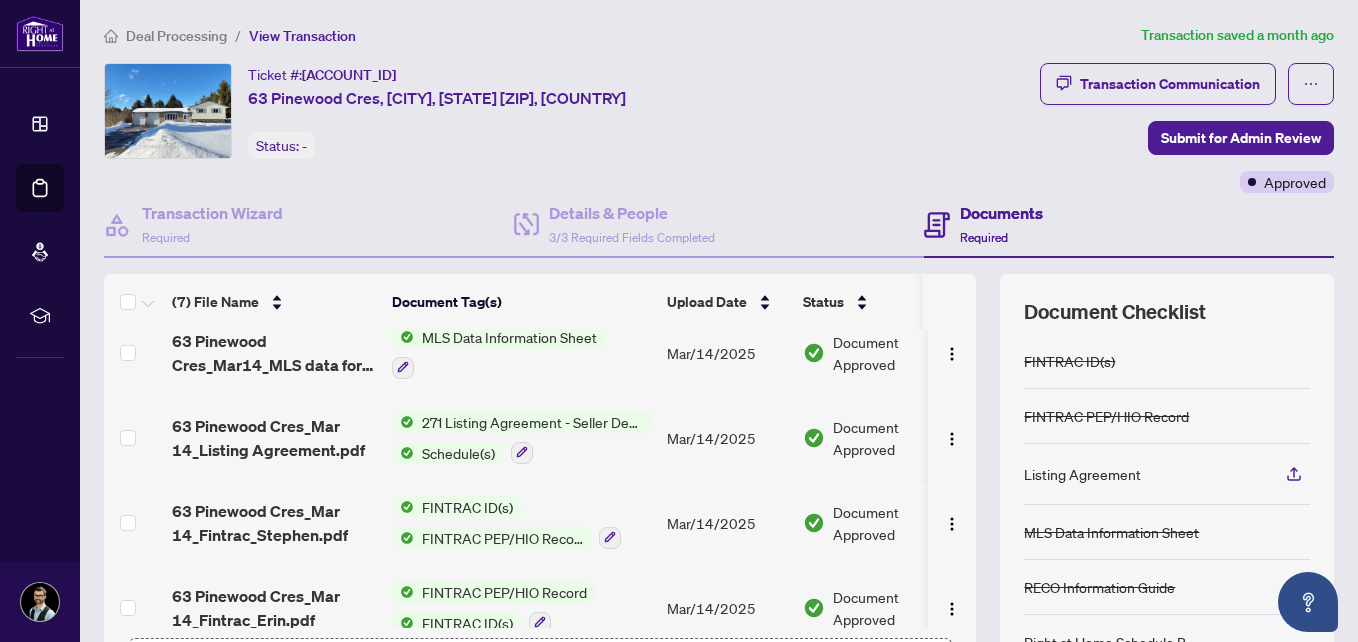 scroll, scrollTop: 300, scrollLeft: 0, axis: vertical 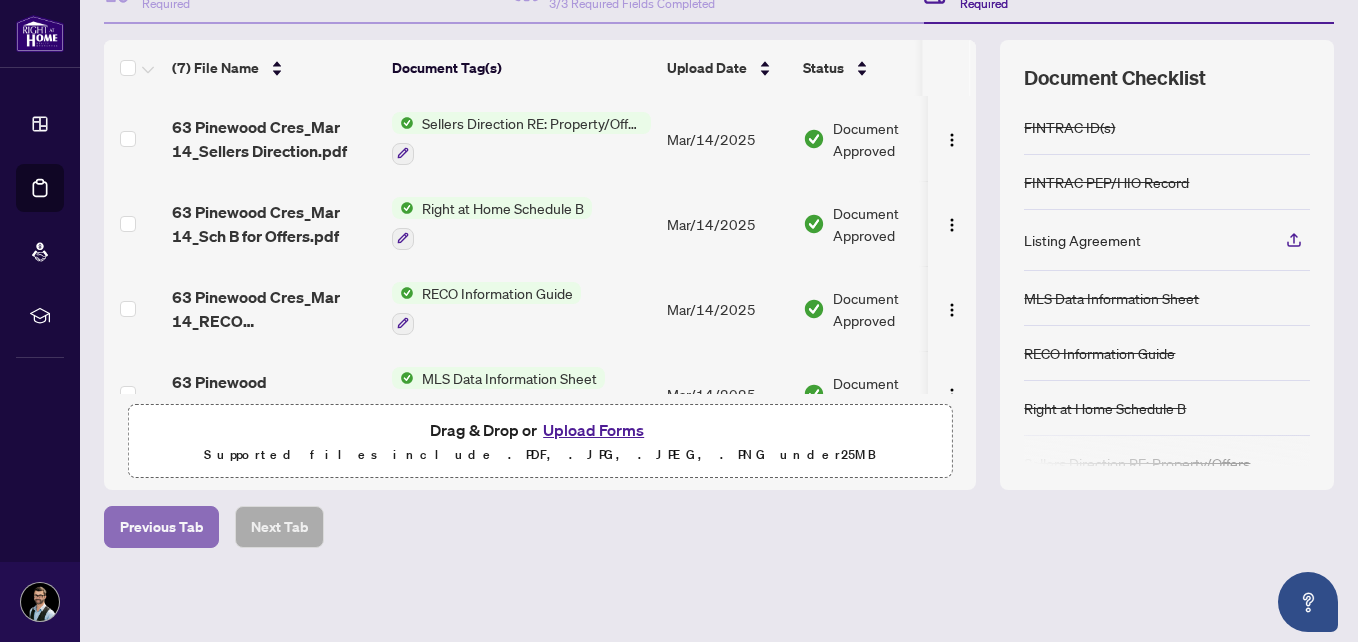 click on "Previous Tab" at bounding box center [161, 527] 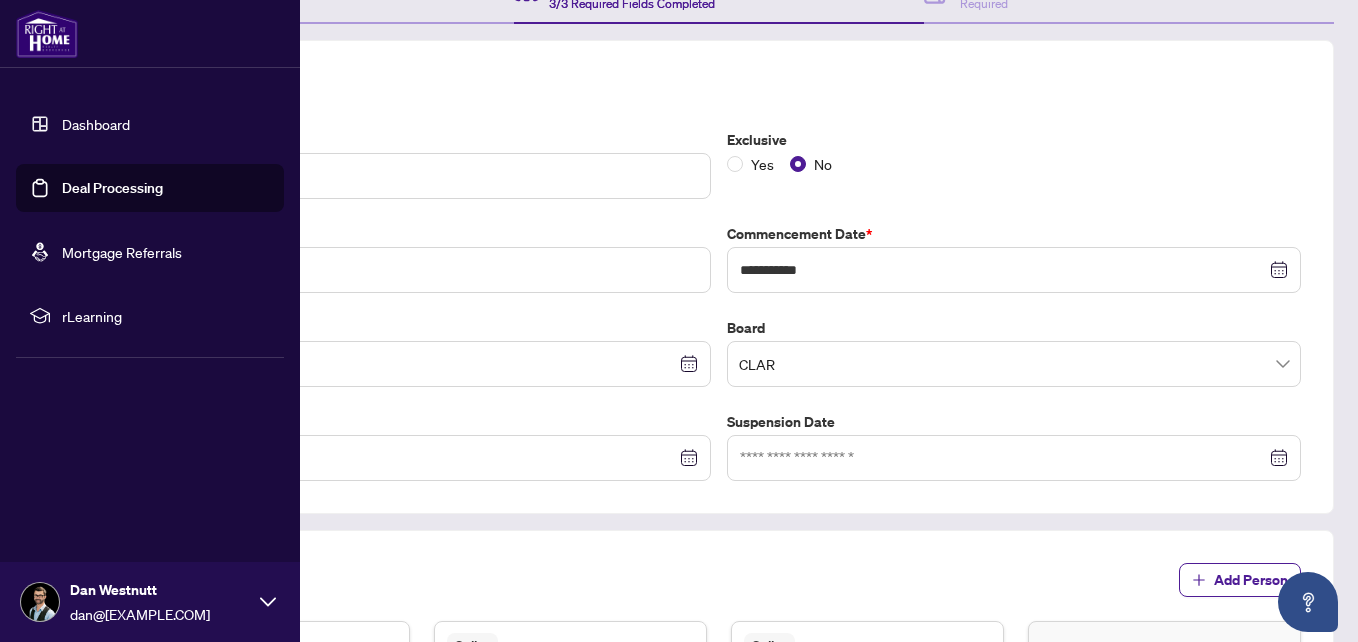 click on "Dashboard" at bounding box center (96, 124) 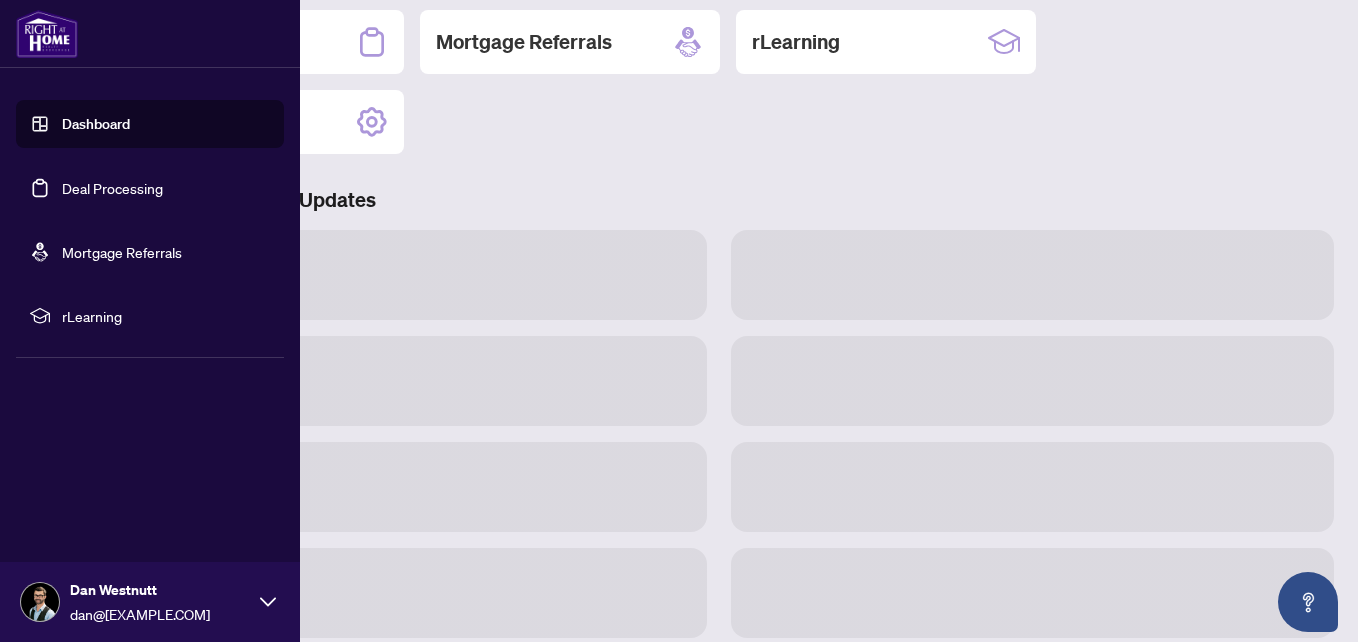 scroll, scrollTop: 233, scrollLeft: 0, axis: vertical 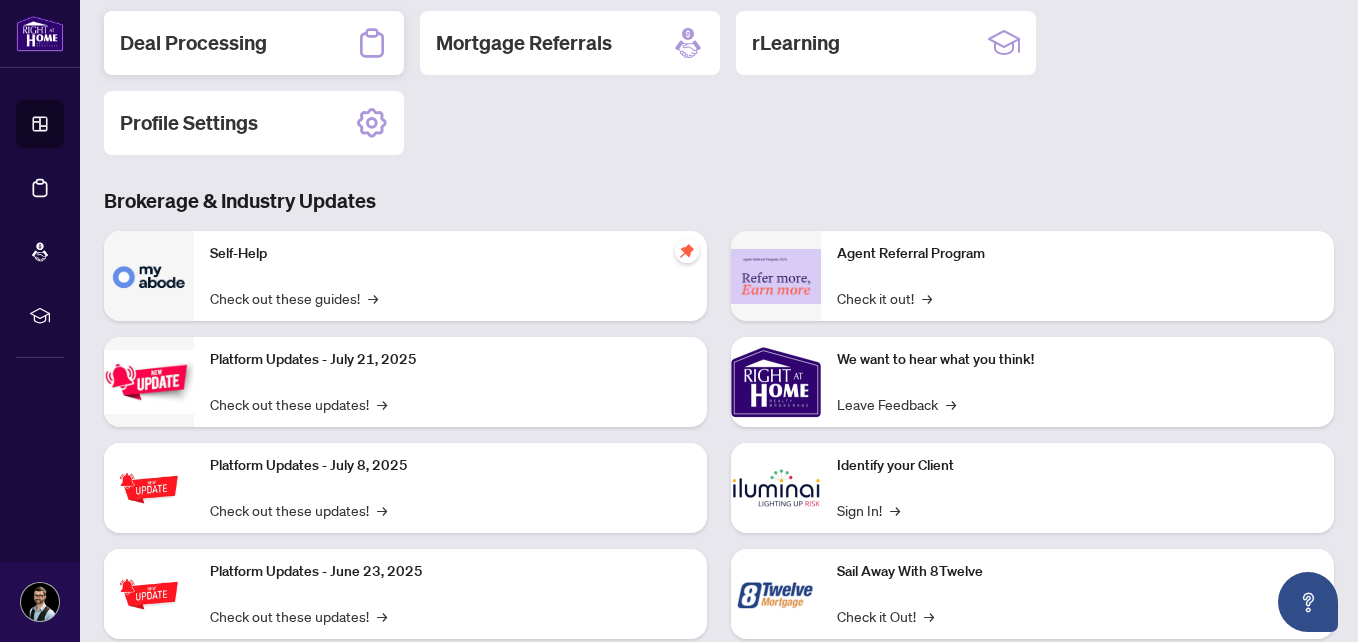 click on "Deal Processing" at bounding box center (193, 43) 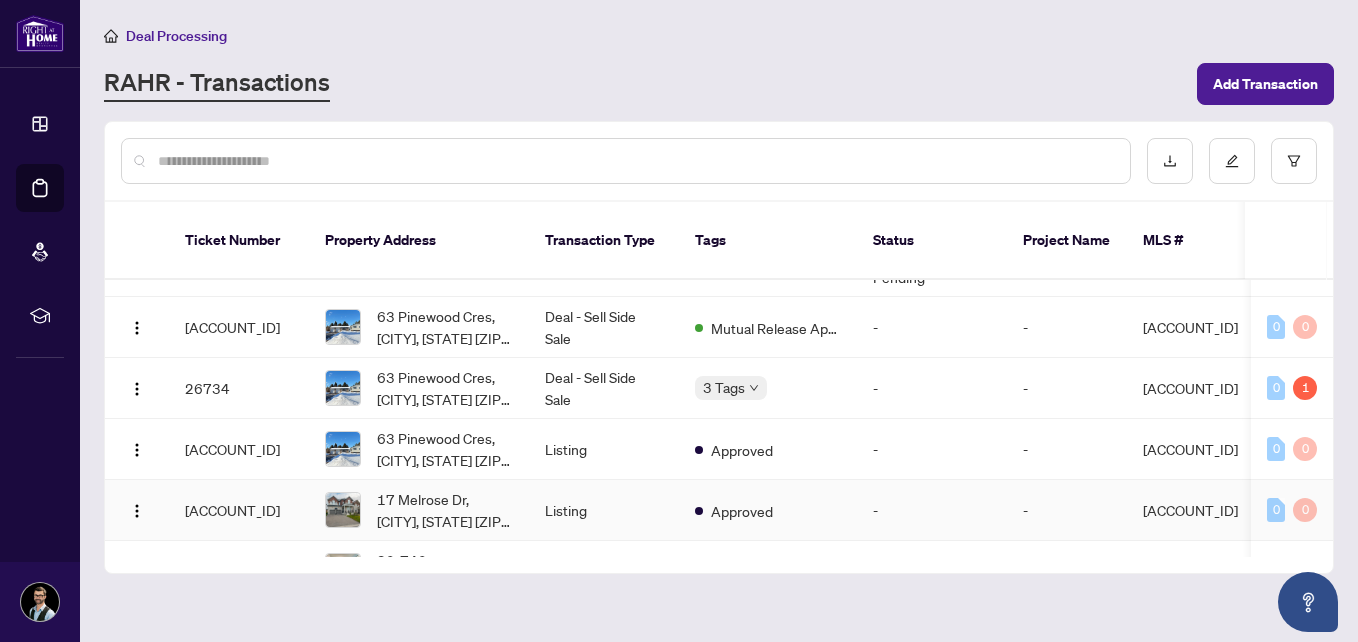 scroll, scrollTop: 100, scrollLeft: 0, axis: vertical 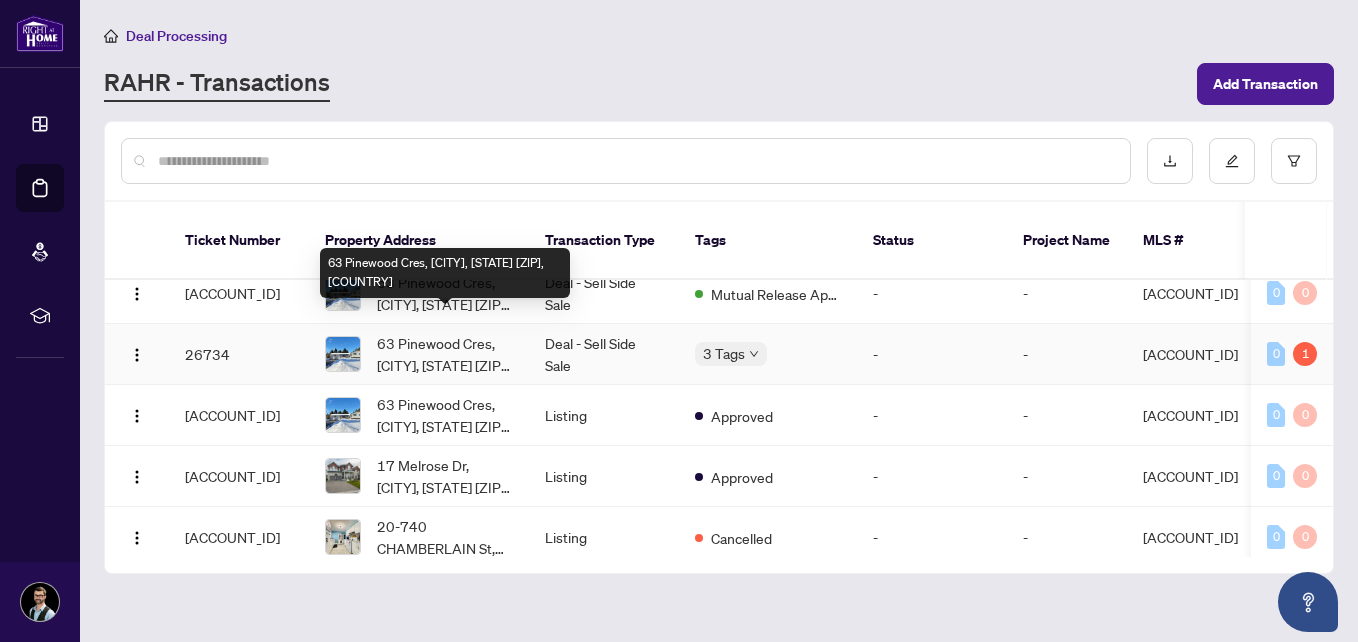 click on "63 Pinewood Cres, [CITY], [STATE] [ZIP], [COUNTRY]" at bounding box center [445, 354] 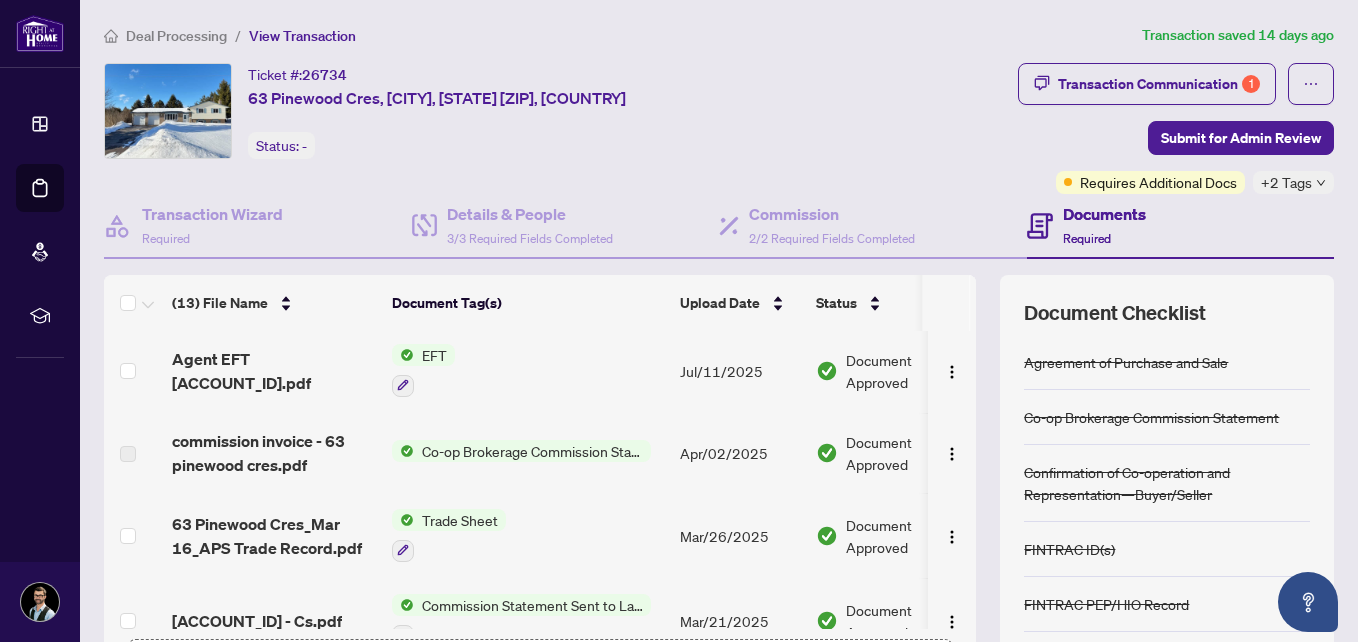 scroll, scrollTop: 0, scrollLeft: 0, axis: both 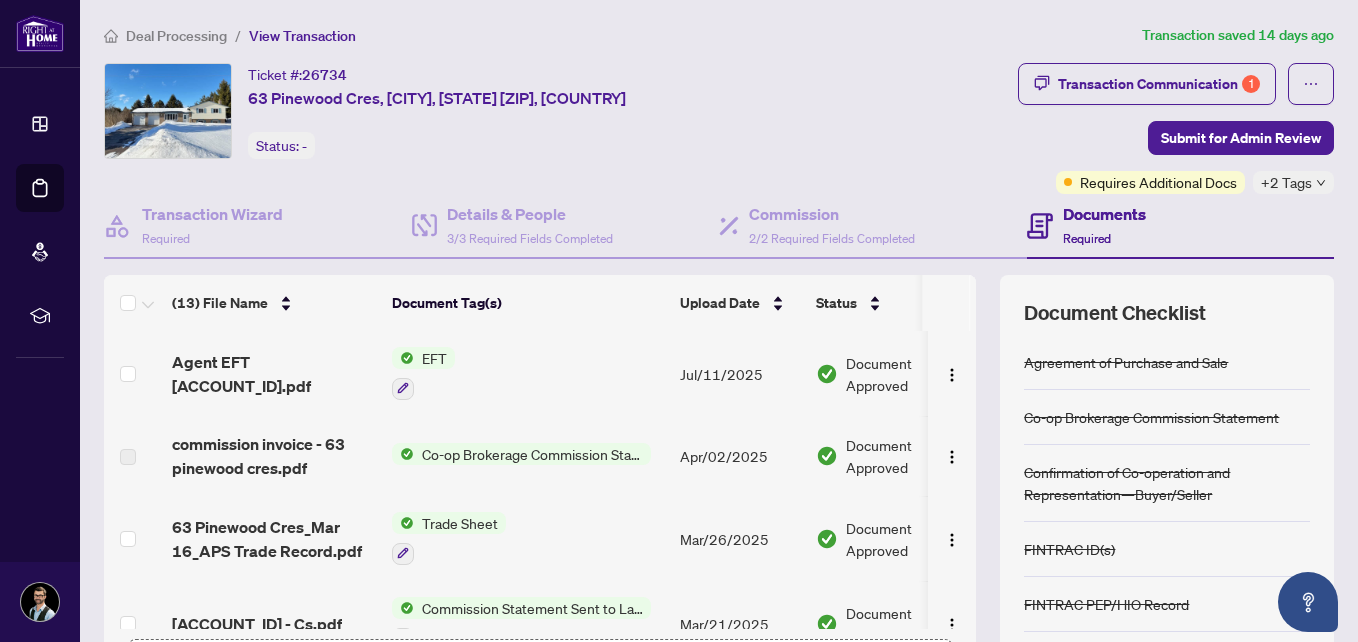 click on "Trade Sheet" at bounding box center [460, 523] 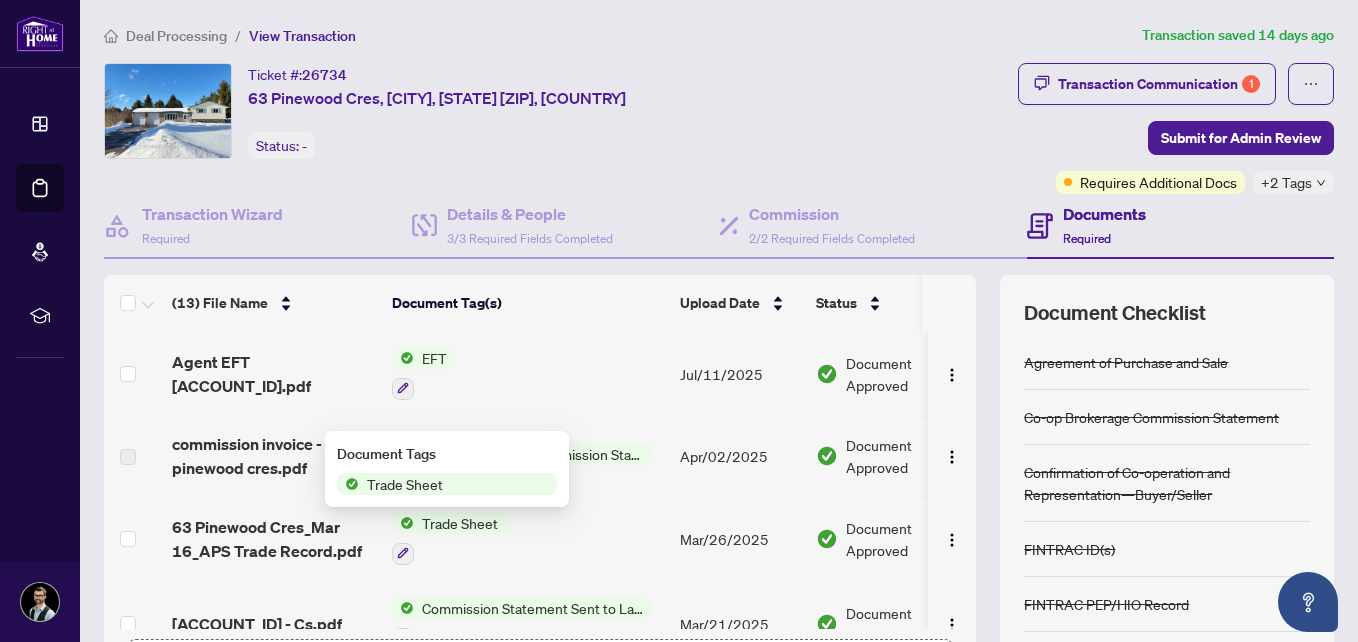 click on "Trade Sheet" at bounding box center [405, 484] 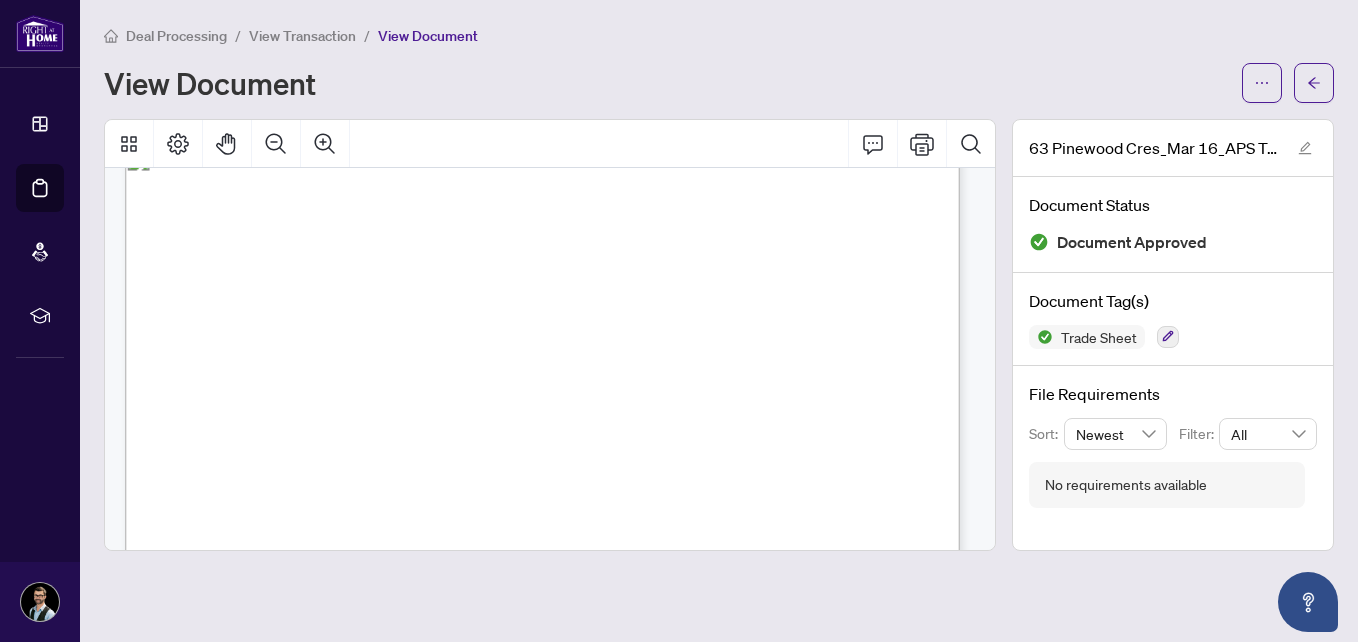 scroll, scrollTop: 0, scrollLeft: 0, axis: both 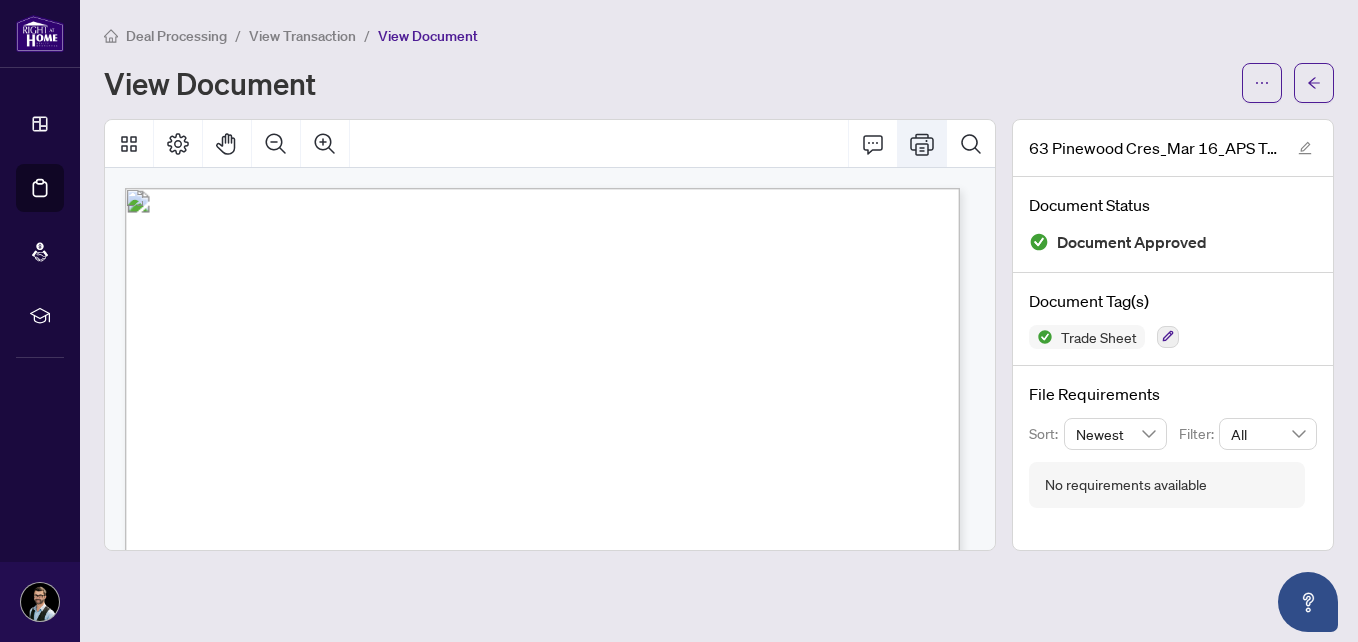 click 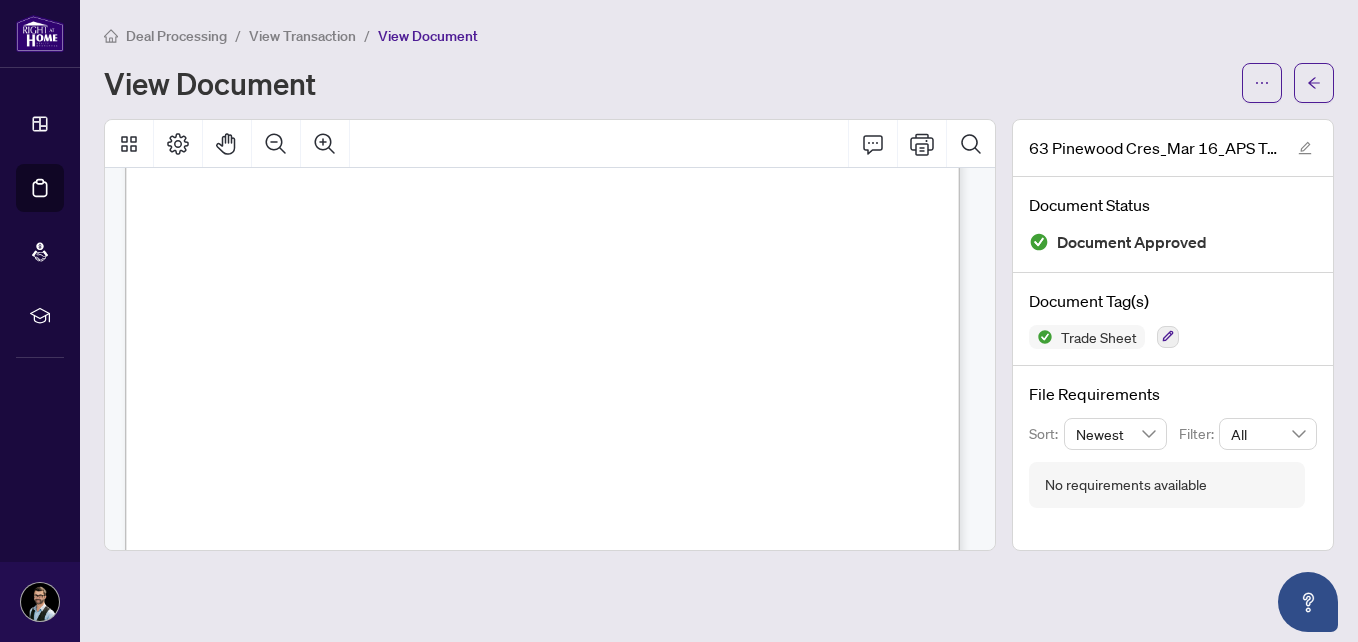 scroll, scrollTop: 700, scrollLeft: 0, axis: vertical 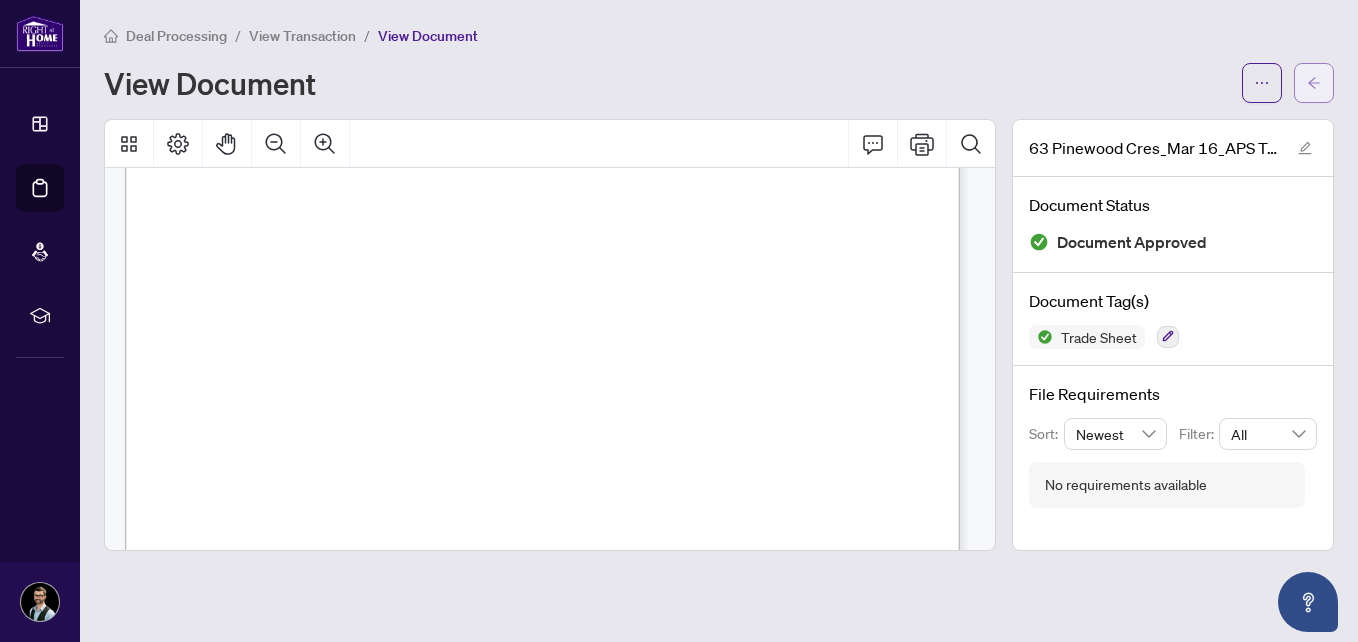click at bounding box center (1314, 83) 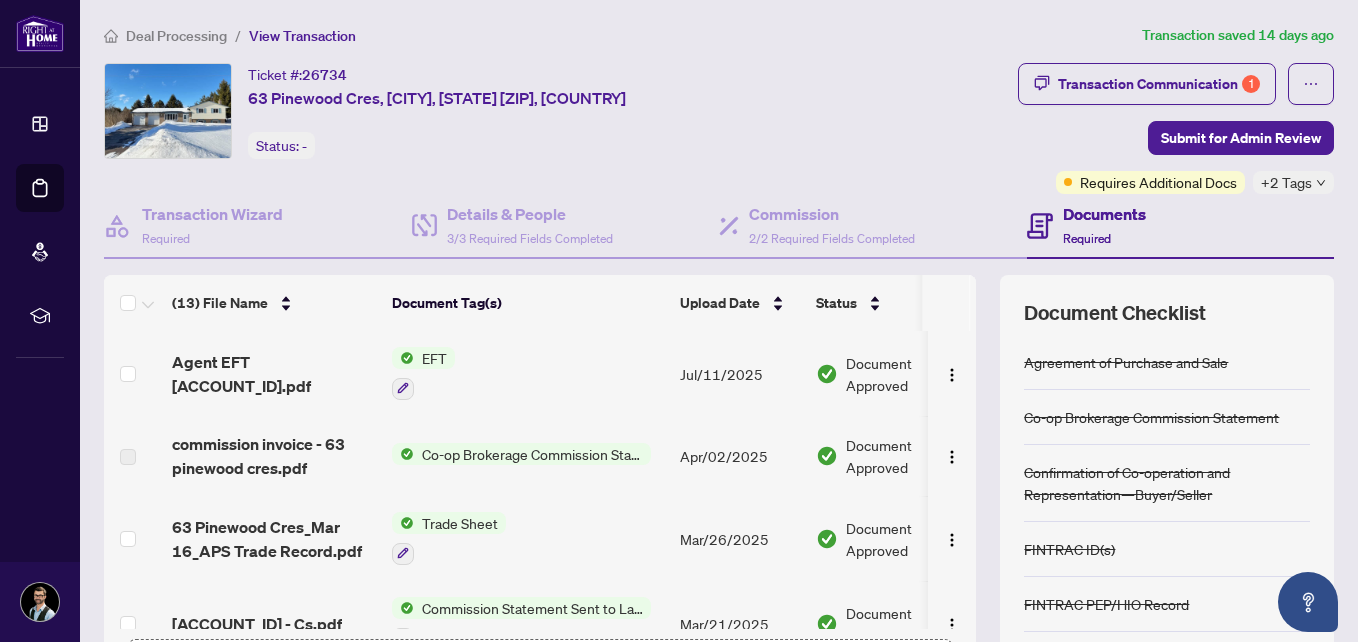 click on "EFT" at bounding box center (434, 358) 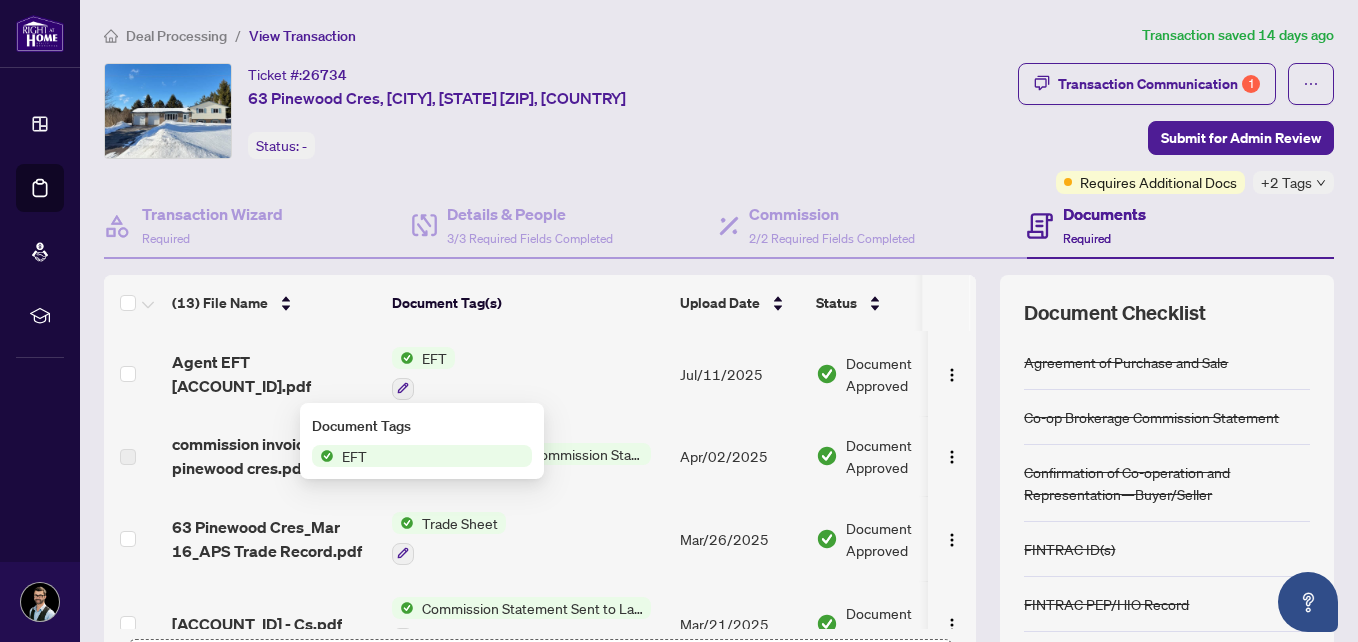 click on "EFT" at bounding box center [354, 456] 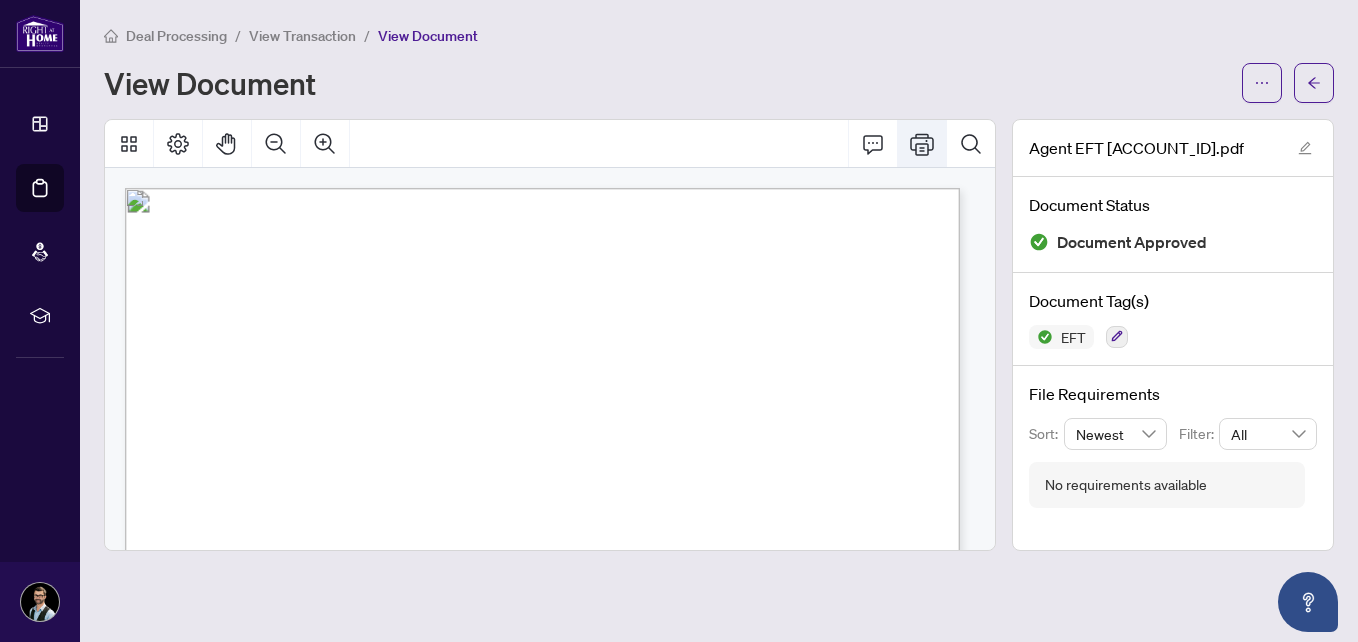 click at bounding box center (922, 144) 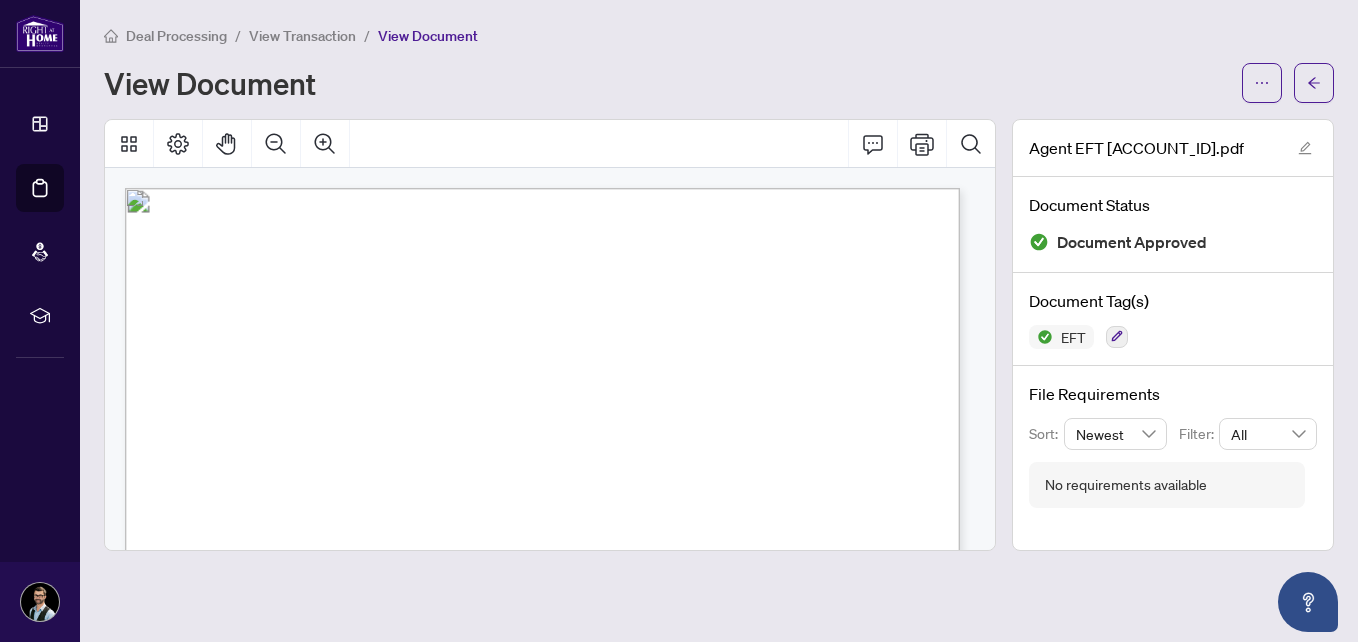 click on "Right at Home Realty
PAID BY E.F.T.
July 11, 2025
Twelve Thousand Seven Hundred Eighty and 30/100 Dollars  $***12,780.30
Daniel James Westnutt
c/o Dan Westnutt
11 Horizon Ave
Millbrook ON L0A 1G0
NOTE:  2502536-A 63 Pinewood Cres
DATE
AMOUNT
PAY
TO THE
ORDER
OF
12149  Daniel James Westnutt  CHQ.#: EFT23537
c/o Dan Westnutt  Date:July 11, 2025
Trade#  Property Address  Gross  Cheque Summary  Amount  To-Date
(From: 1.RBC Commission Tr)
2502536-A  63 Pinewood Cres  11,775.00  Gross Earnings  11,775.00  11,775.00
FINTRAC +DP  -15.00  -15.00
Buyer  JAMIE DAVID NICKERSON  Platinum Fee  -450.00  -450.00
Sellers  STEPHEN CURTIS  HST  1,470.30  1,470.30
ERIN CURTIS  Net Pay  12,780.30  12,780.30
12149  Daniel James Westnutt  CHQ.#: EFT23537
c/o Dan Westnutt  Date:July 11, 2025
Trade#  Property Address  Gross  Cheque Summary  Amount  To-Date
(From: 1.RBC Commission Tr)
2502536-A  63 Pinewood Cres  11,775.00  Gross Earnings  11,775.00  11,775.00
FINTRAC +DP  -15.00  -15.00
Buyer  -450.00" at bounding box center (694, 925) 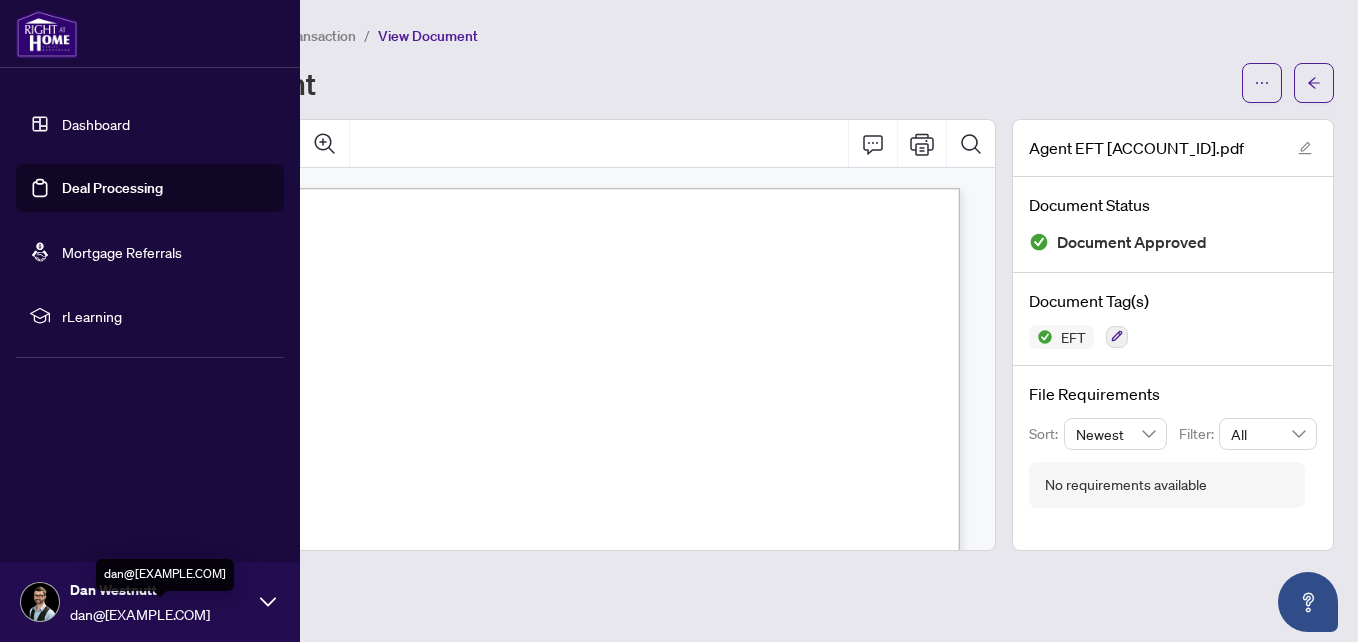 click on "dan@[EXAMPLE.COM]" at bounding box center [160, 614] 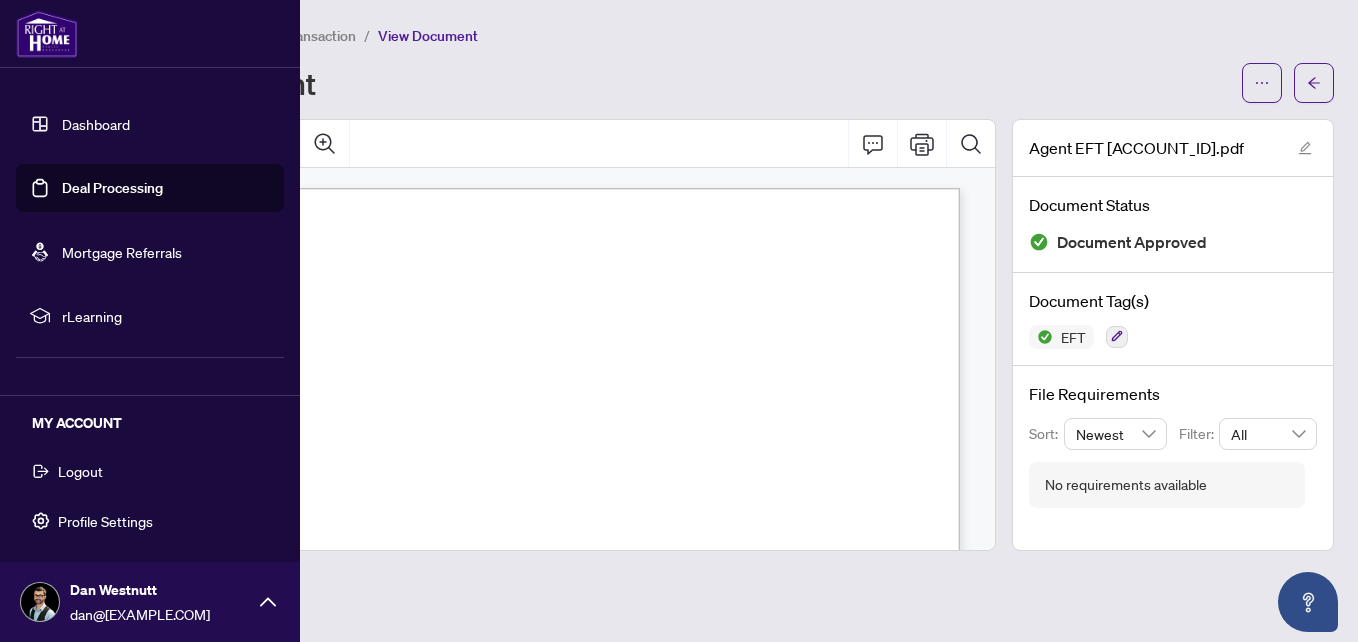 click on "Logout" at bounding box center (80, 471) 